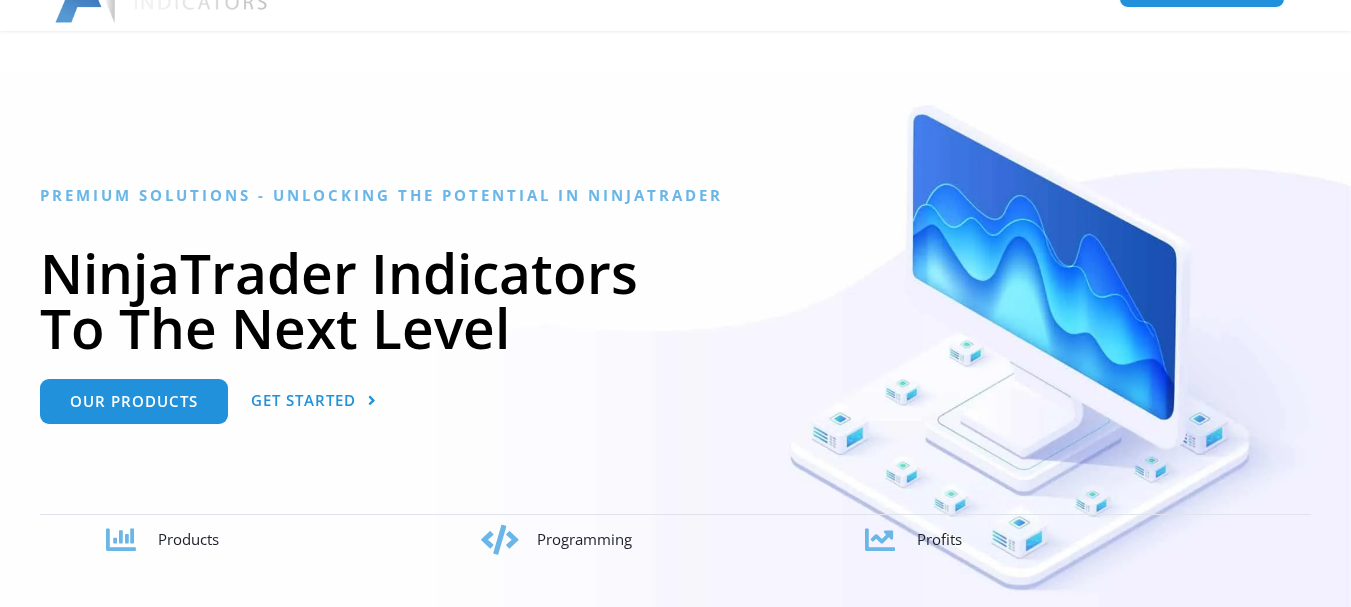 scroll, scrollTop: 267, scrollLeft: 0, axis: vertical 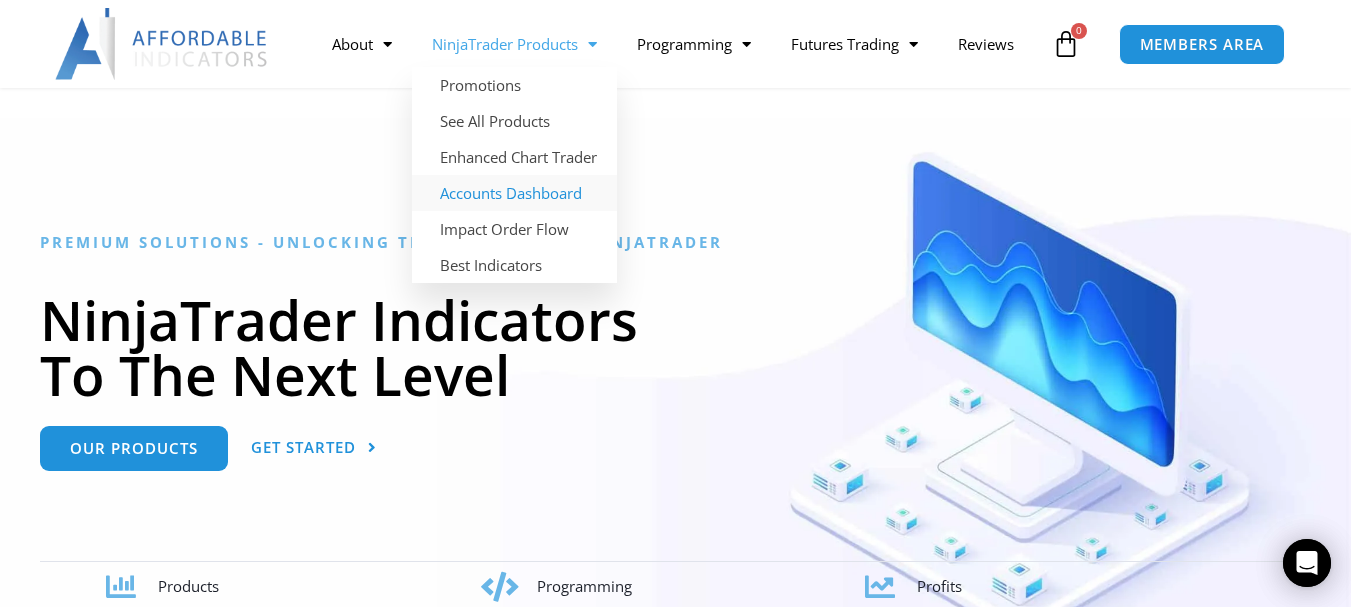click on "Accounts Dashboard" 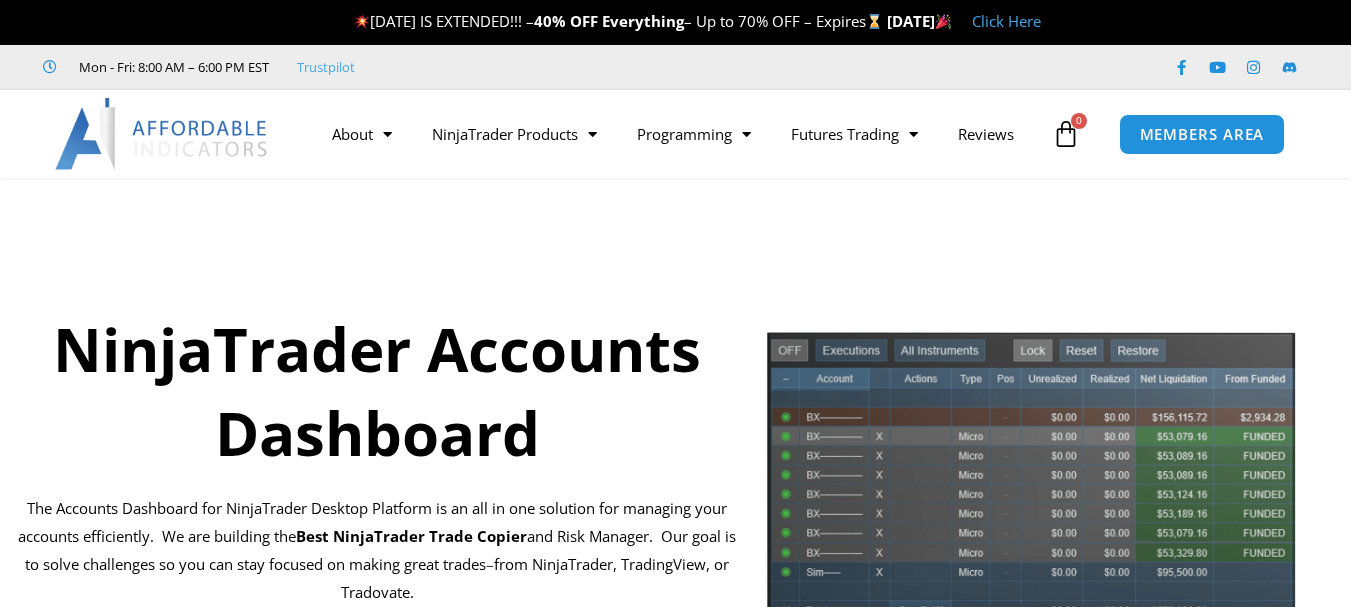 scroll, scrollTop: 0, scrollLeft: 0, axis: both 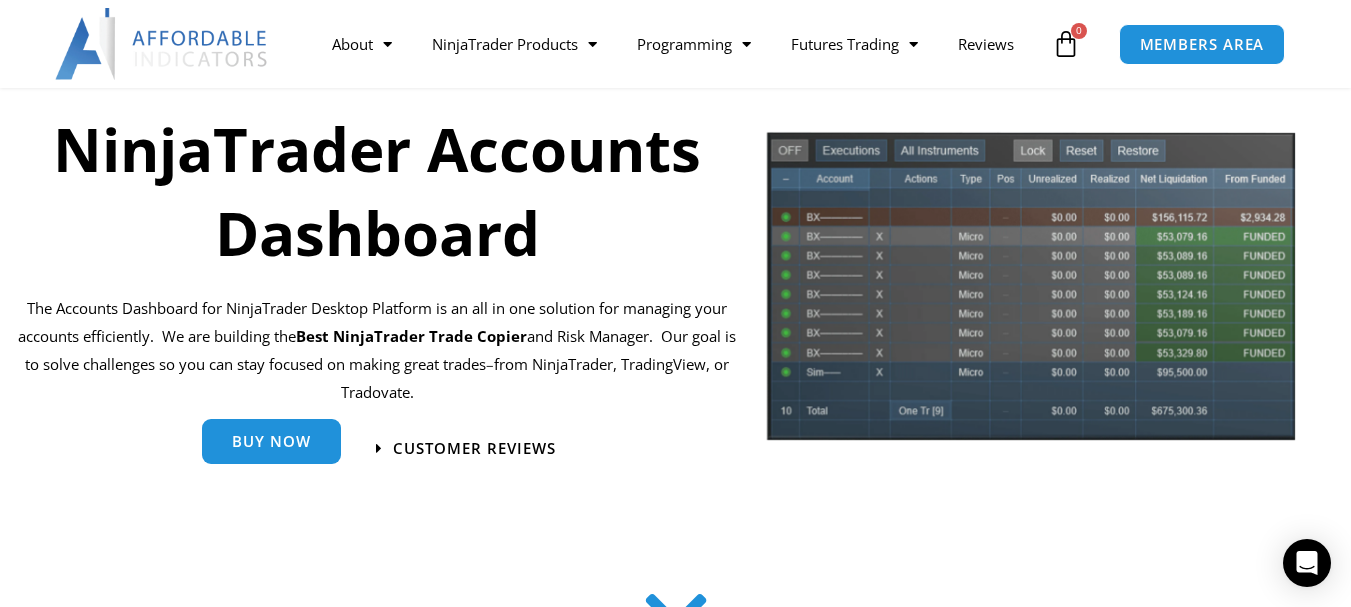 click on "Buy Now" at bounding box center (271, 441) 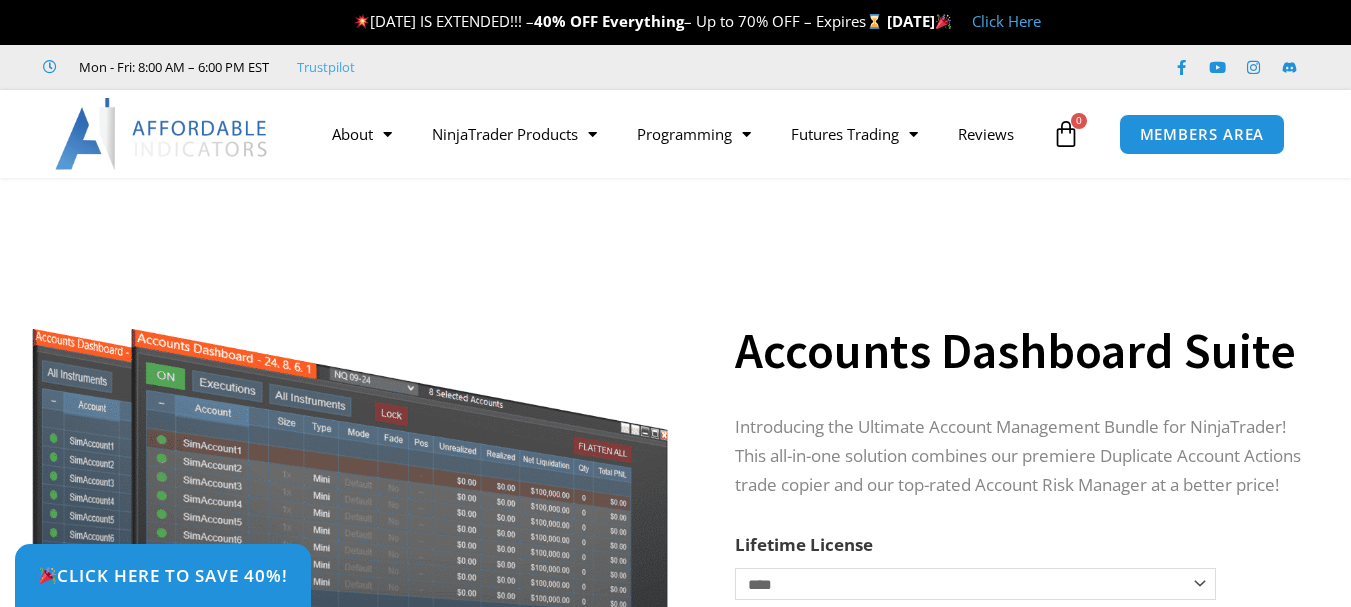 scroll, scrollTop: 0, scrollLeft: 0, axis: both 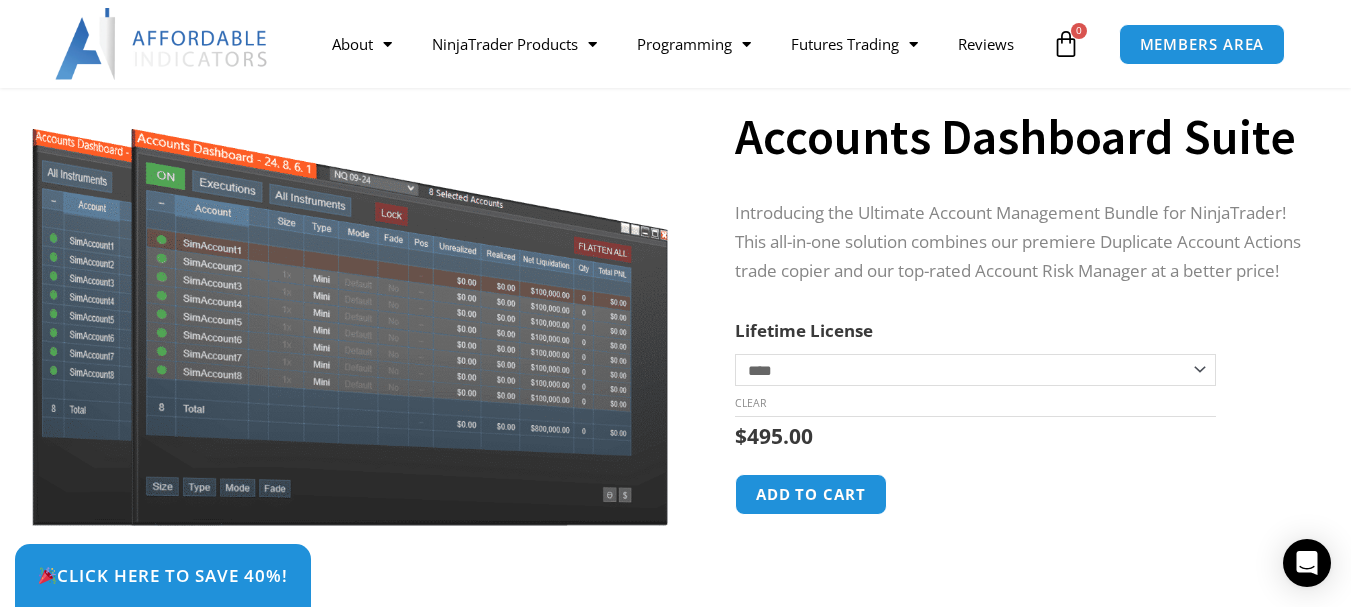 click on "**********" 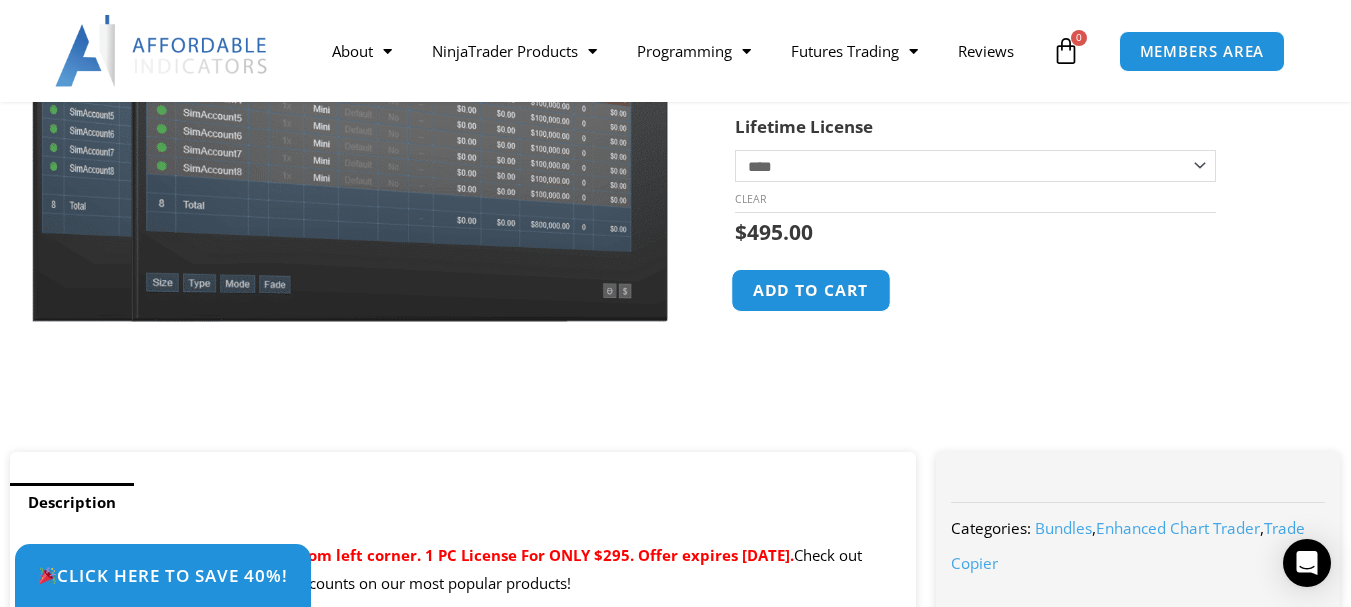 scroll, scrollTop: 500, scrollLeft: 0, axis: vertical 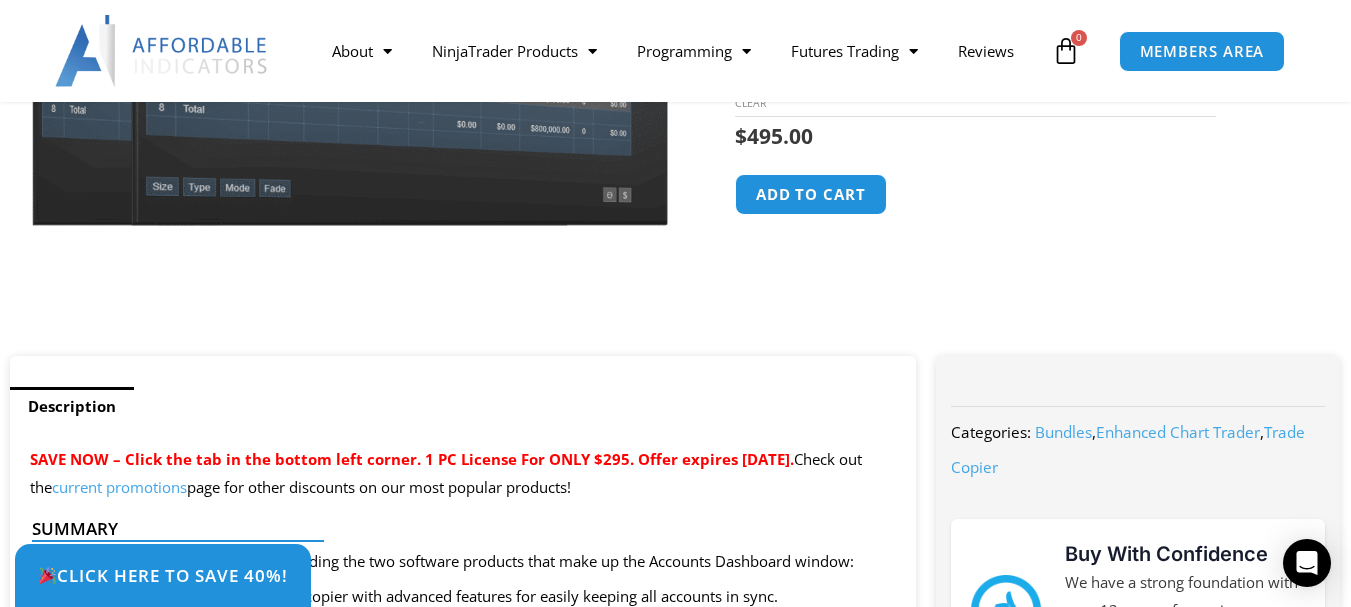 click on "**********" at bounding box center (1018, 10) 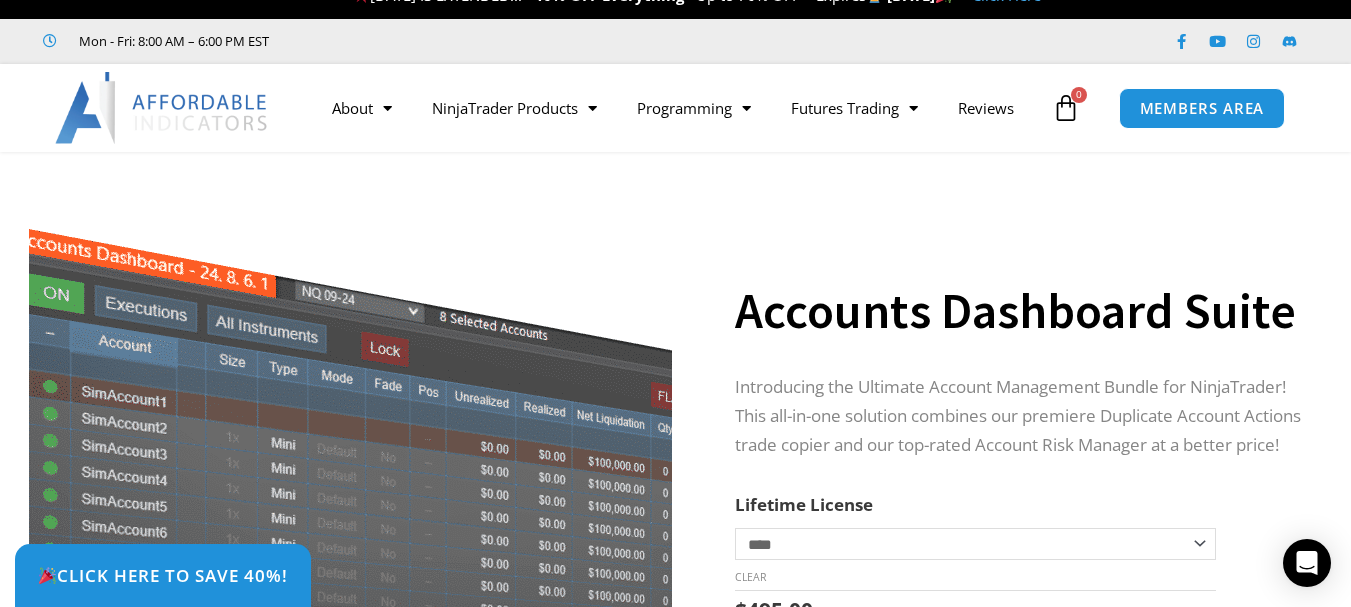 scroll, scrollTop: 0, scrollLeft: 0, axis: both 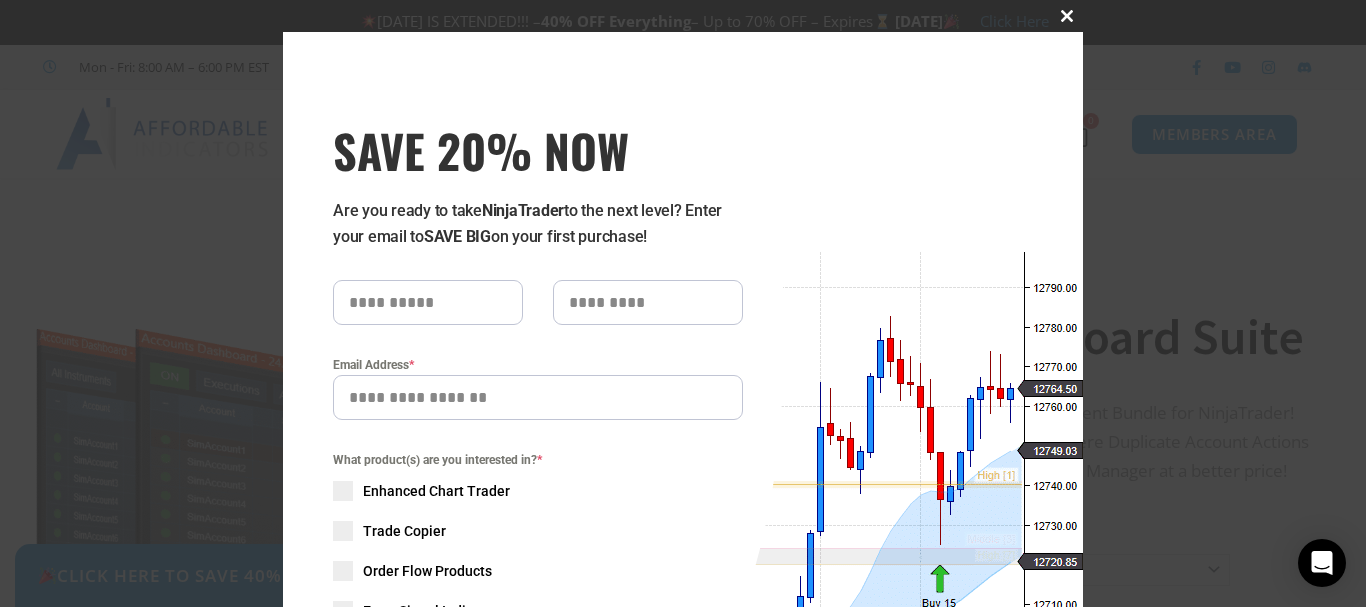 type 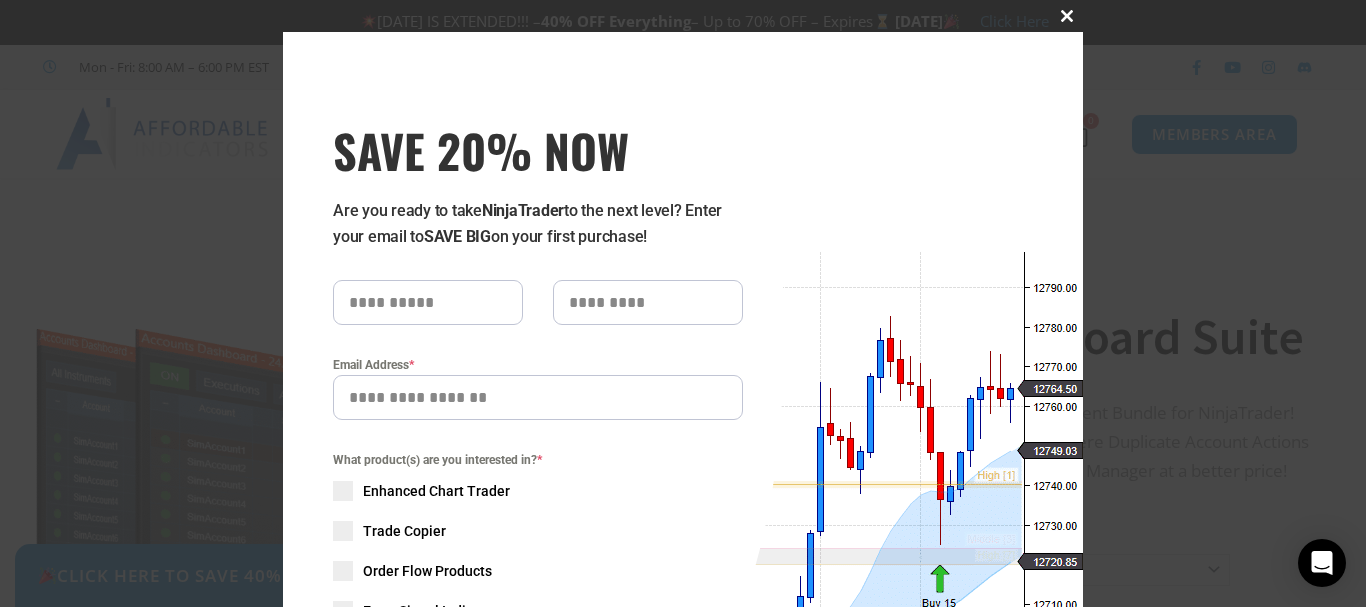 click at bounding box center [1067, 16] 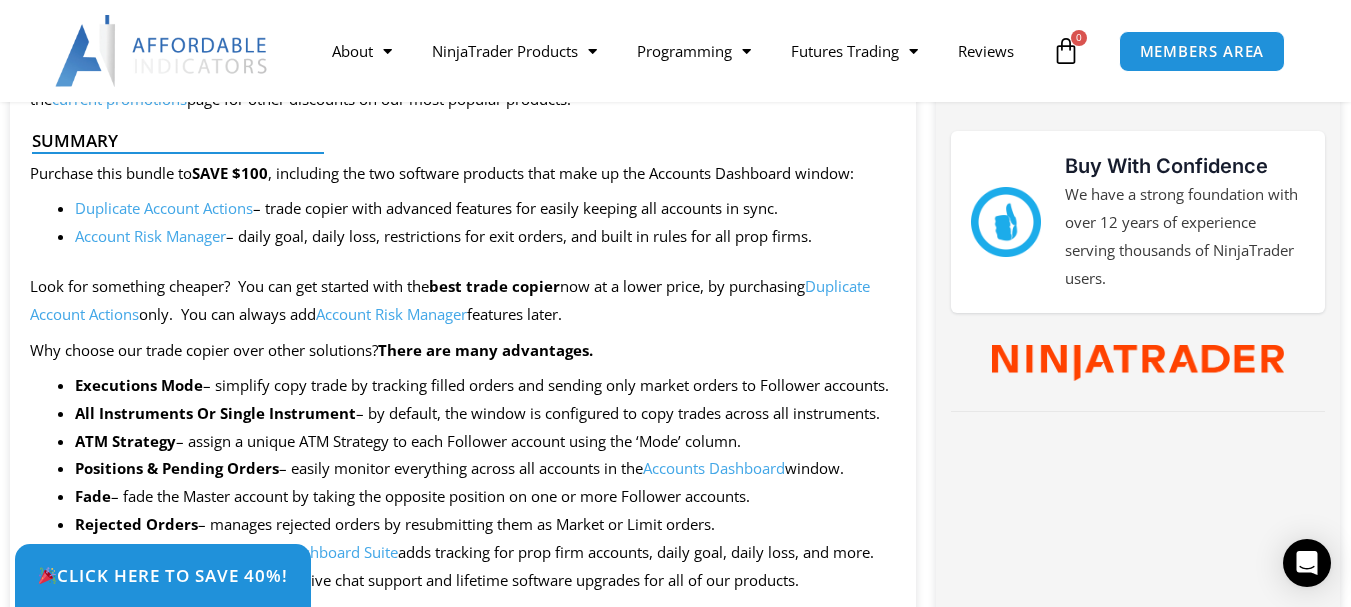 scroll, scrollTop: 900, scrollLeft: 0, axis: vertical 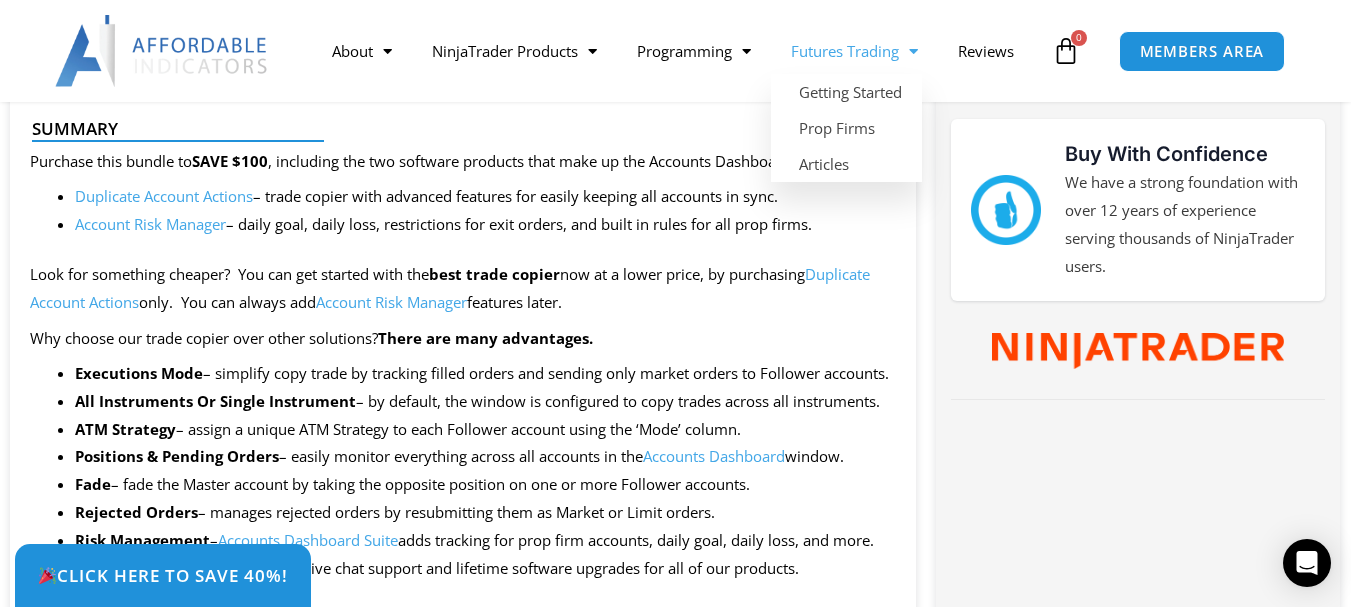 click on "Futures Trading" 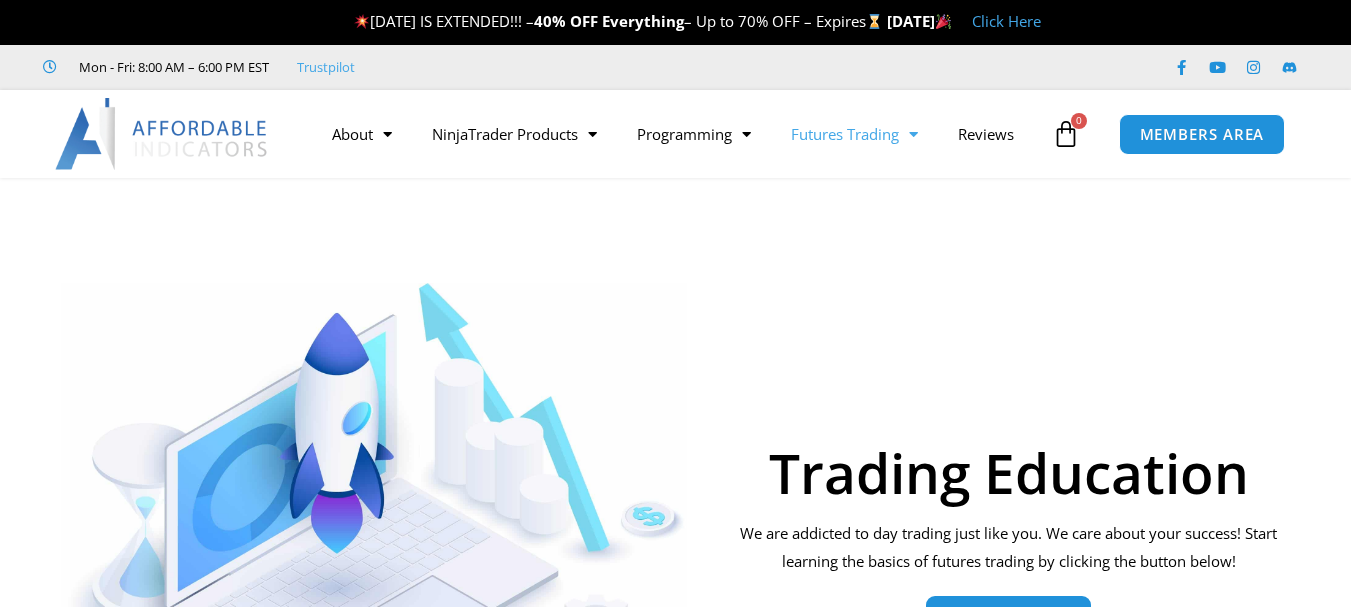 scroll, scrollTop: 0, scrollLeft: 0, axis: both 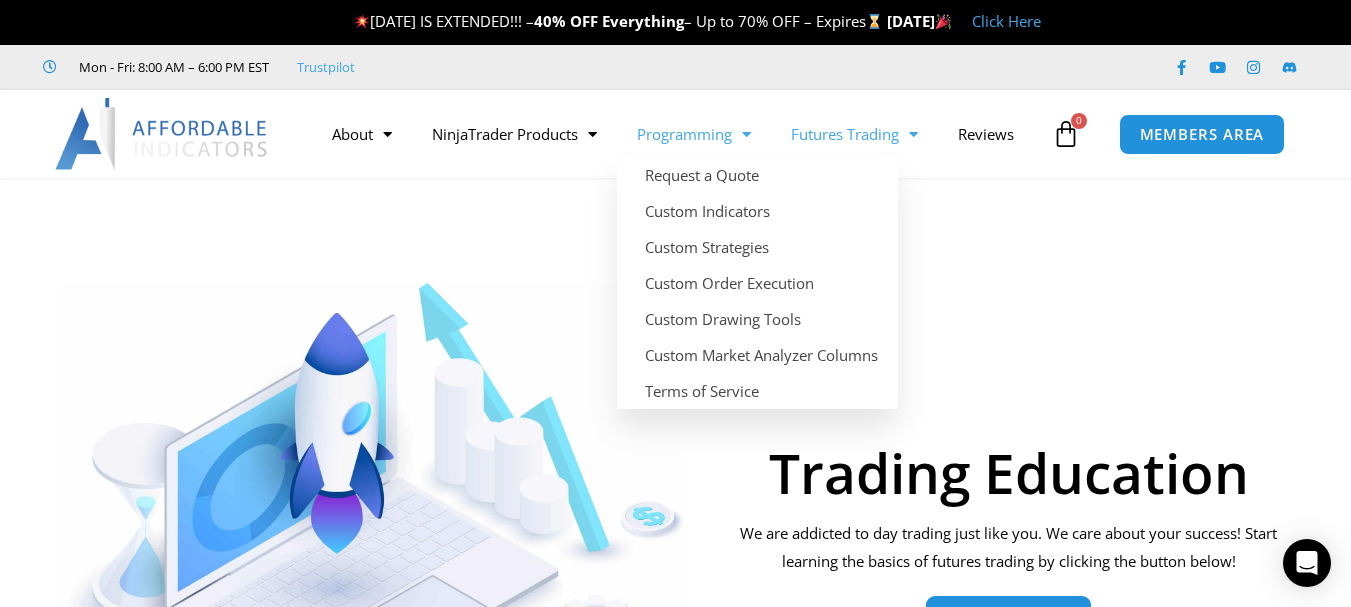 click on "Programming" 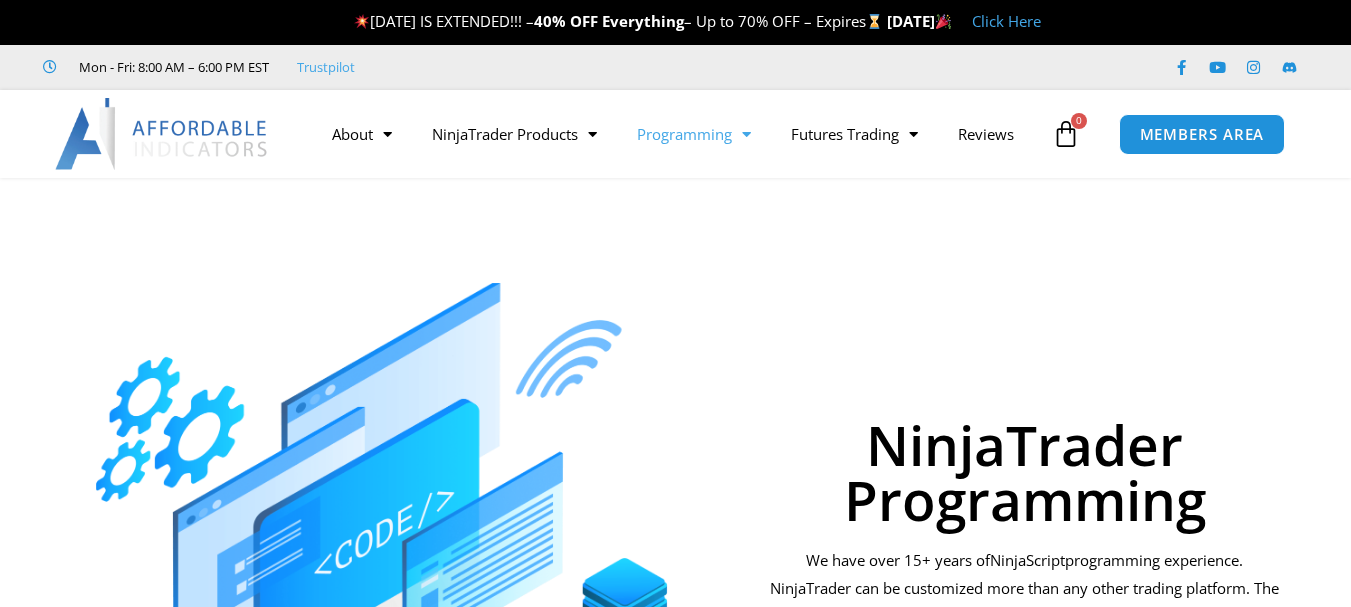 scroll, scrollTop: 0, scrollLeft: 0, axis: both 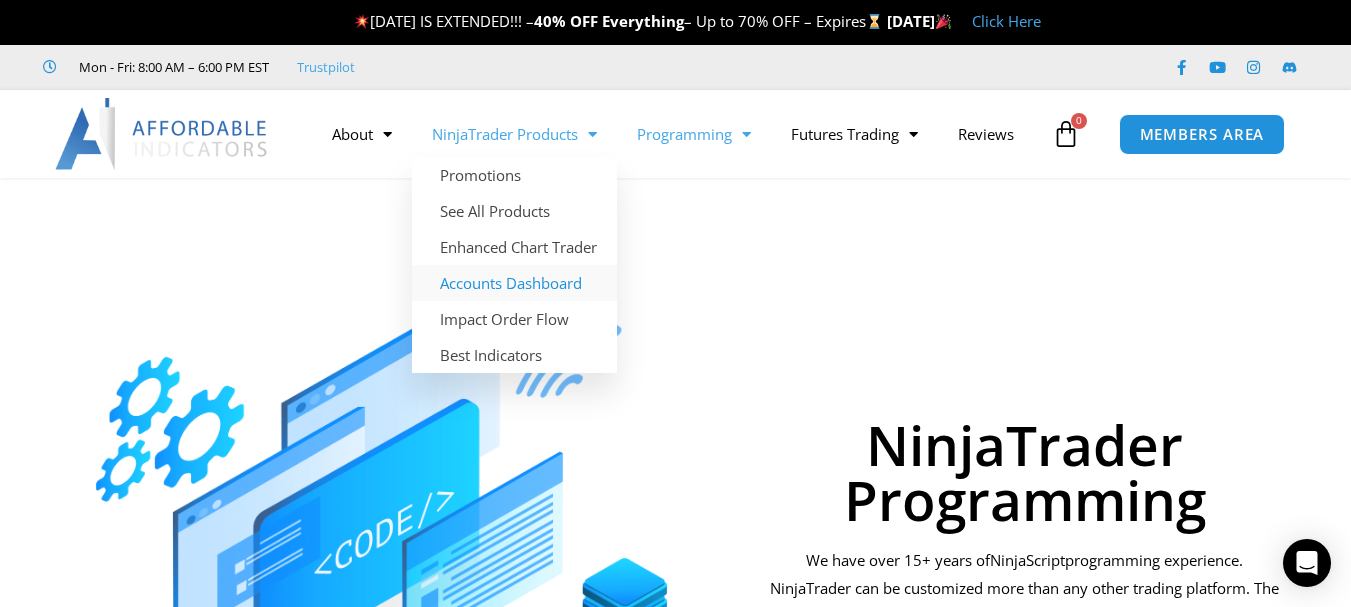 click on "Accounts Dashboard" 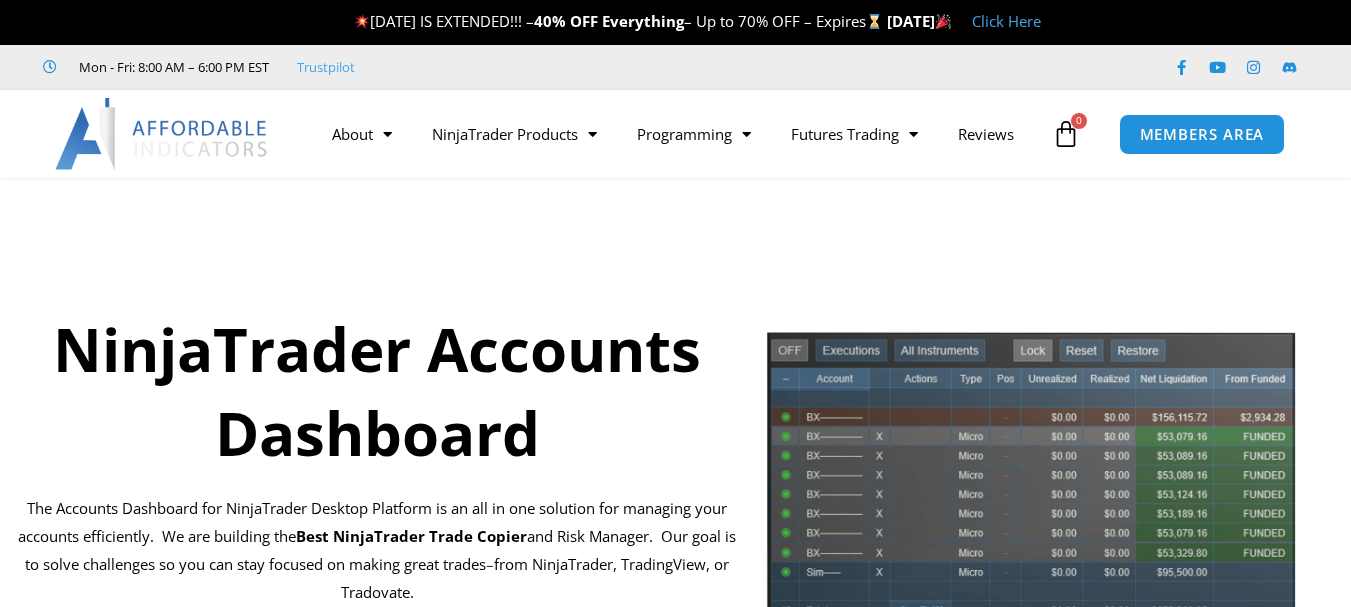 scroll, scrollTop: 0, scrollLeft: 0, axis: both 